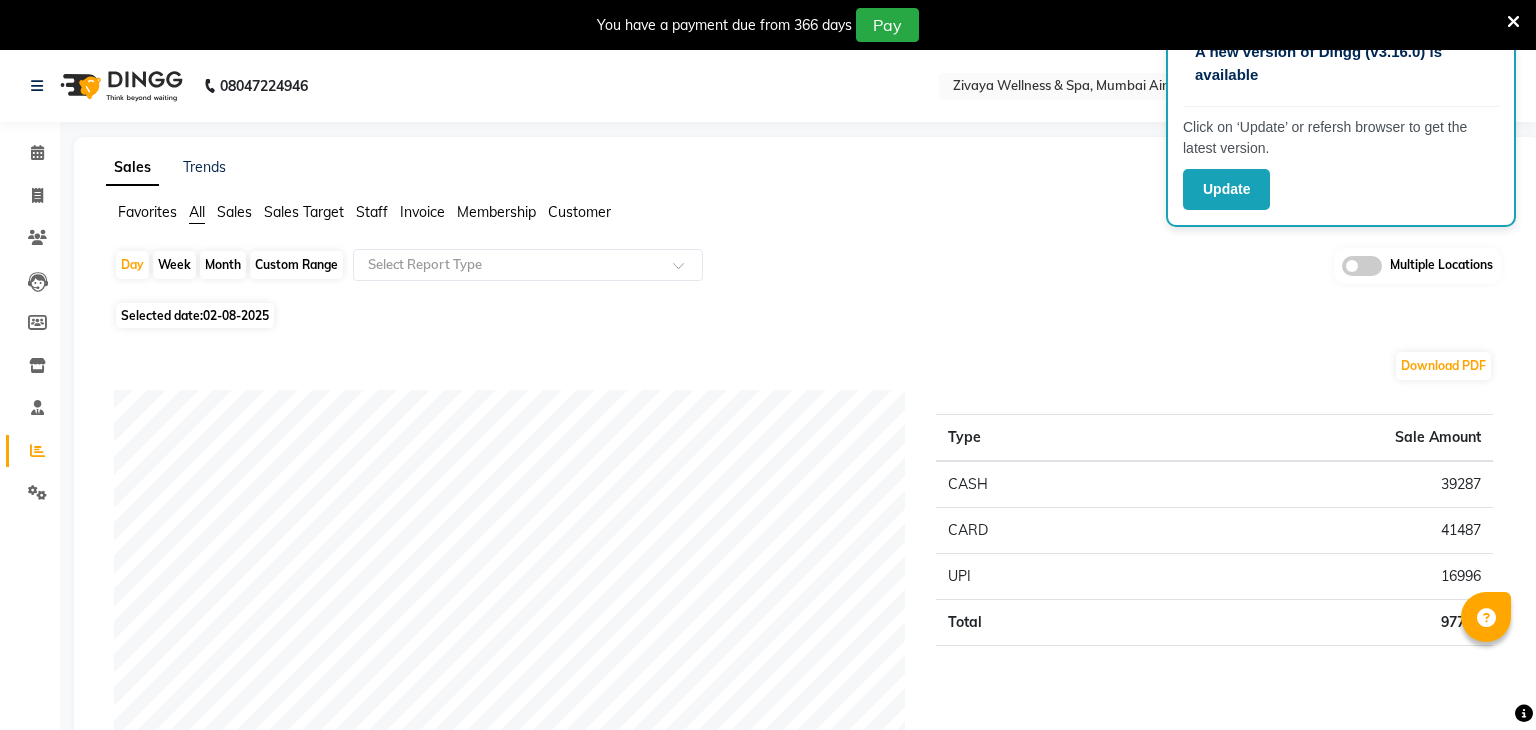scroll, scrollTop: 40, scrollLeft: 0, axis: vertical 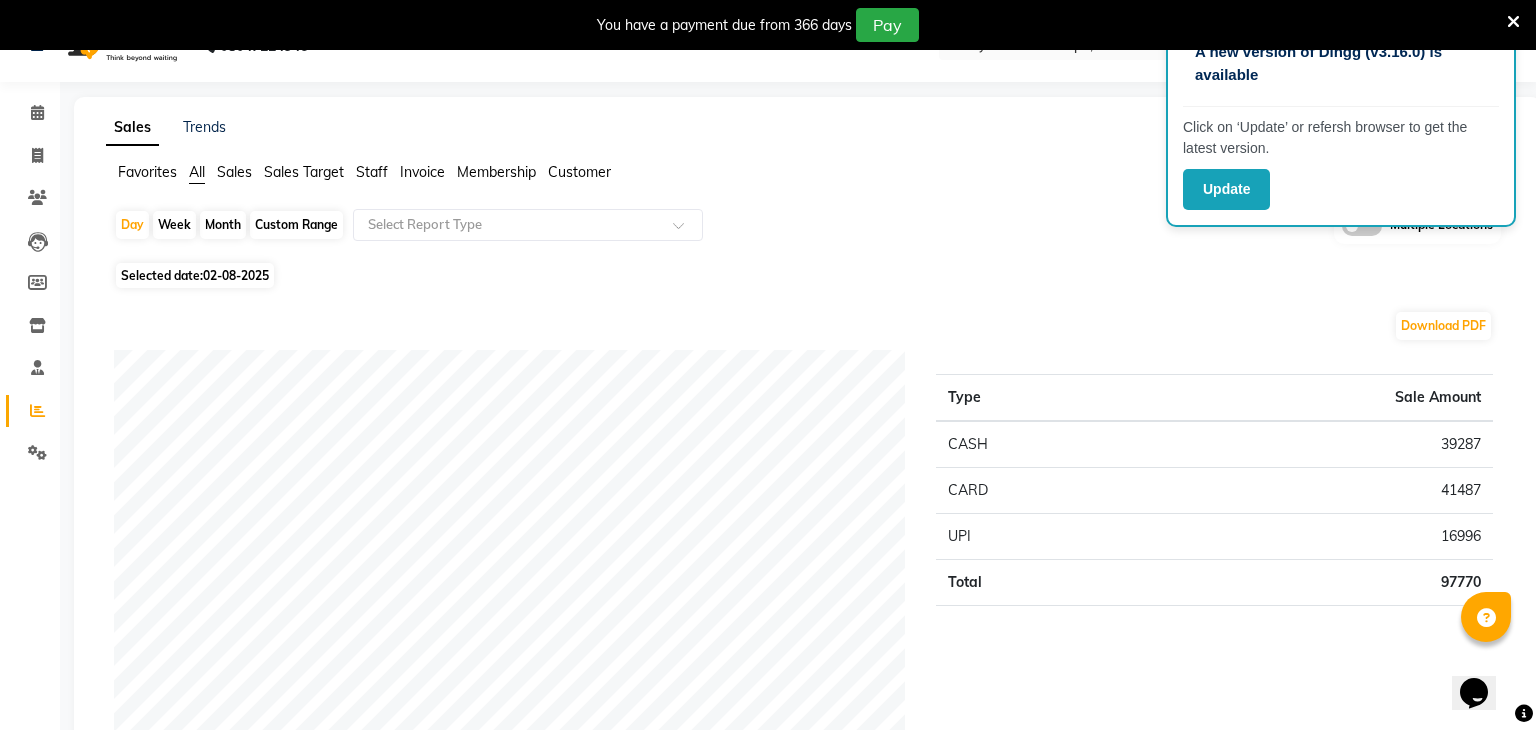 click on "Favorites All Sales Sales Target Staff Invoice Membership Customer  Day   Week   Month   Custom Range  Select Report Type Multiple Locations Selected date:  02-08-2025  Download PDF Payment mode Type Sale Amount CASH 39287 CARD 41487 UPI 16996 Total 97770 Staff summary Type Sale Amount Ruby Lalremruatkimi 18193 St 17295 Immanuel Lalthuoizing (Emma) 15597 Joseph Laldinpuia 14846 Nianglemhawihi (Ngaihte) 11846 Vanlalruatfeli (Bella) 10396 Sumcha  9597 Total 97770 Sales summary Type Sale Amount Vouchers 0 Gift card 0 Prepaid 0 Memberships 0 Products 0 Packages 0 Tips 0 Services 97770 Fee 0 Total 97770 Service by category Type Sale Amount Service 97770 Total 97770 Service sales Type Sale Amount Jet Lag Relief Massage - 30 Mins 23495 Signature Foot Massage - 30 Mins 20993 Neck and Shoulder Rub - 15 Mins 13293 De-stress Back & Shoulder Massage - 30 Mins 10796 Sole to Soul Foot Massage - 60 Mins 8397 Jet Lag Relief Massage - 60 Mins 8199 Sole to Soul Foot Massage - 30 Mins 8097 Four-Hand Express Therapy - 30 Mins" 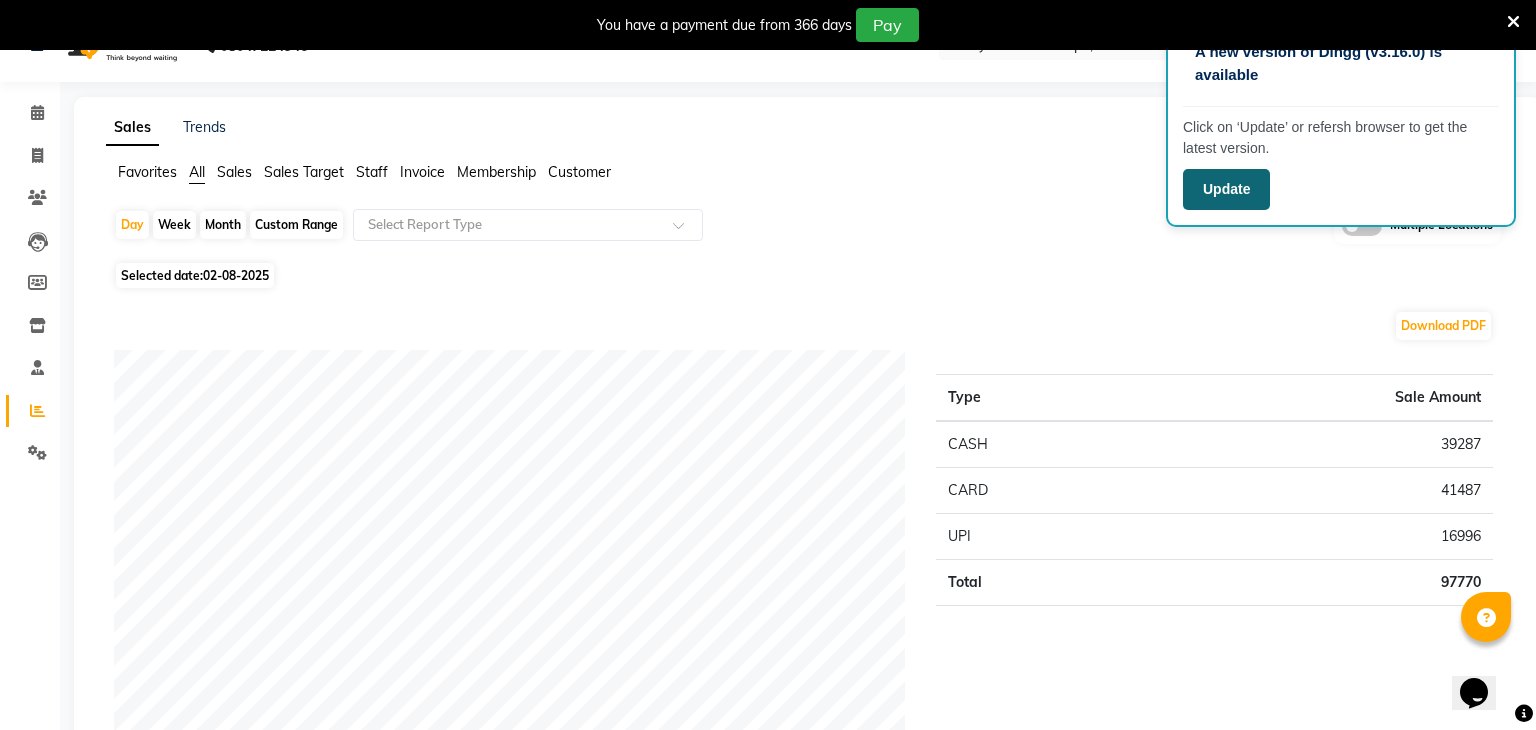click on "Update" 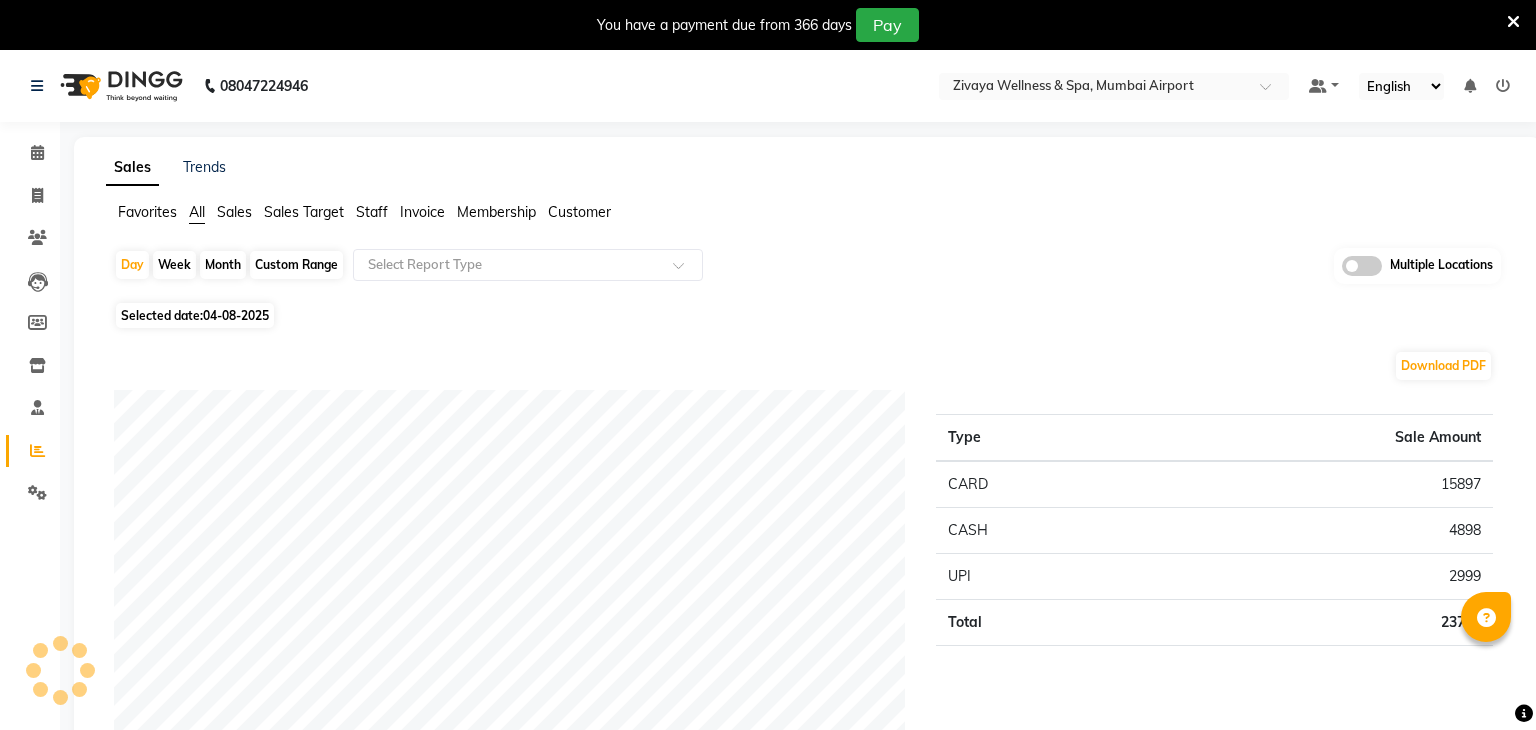 scroll, scrollTop: 0, scrollLeft: 0, axis: both 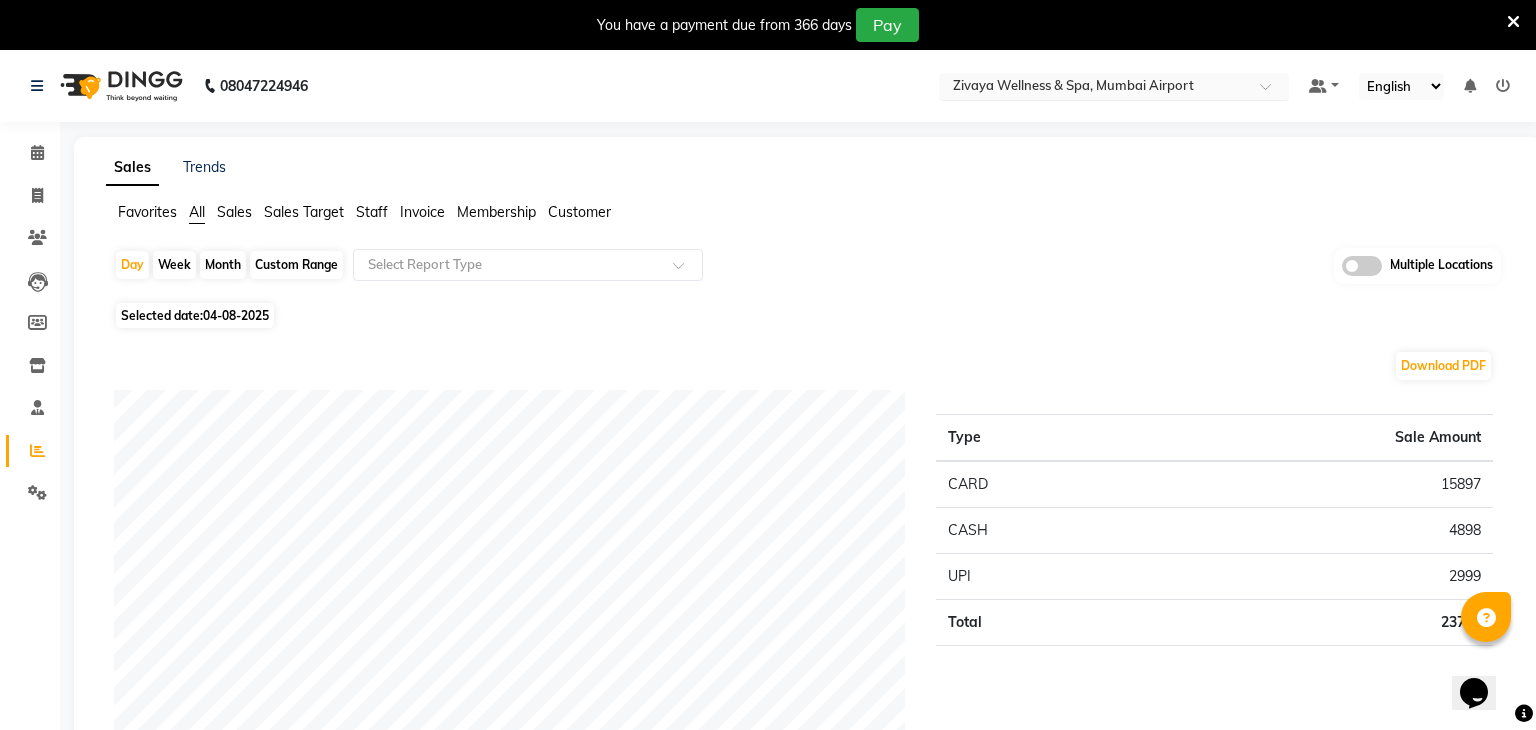 click at bounding box center [1094, 88] 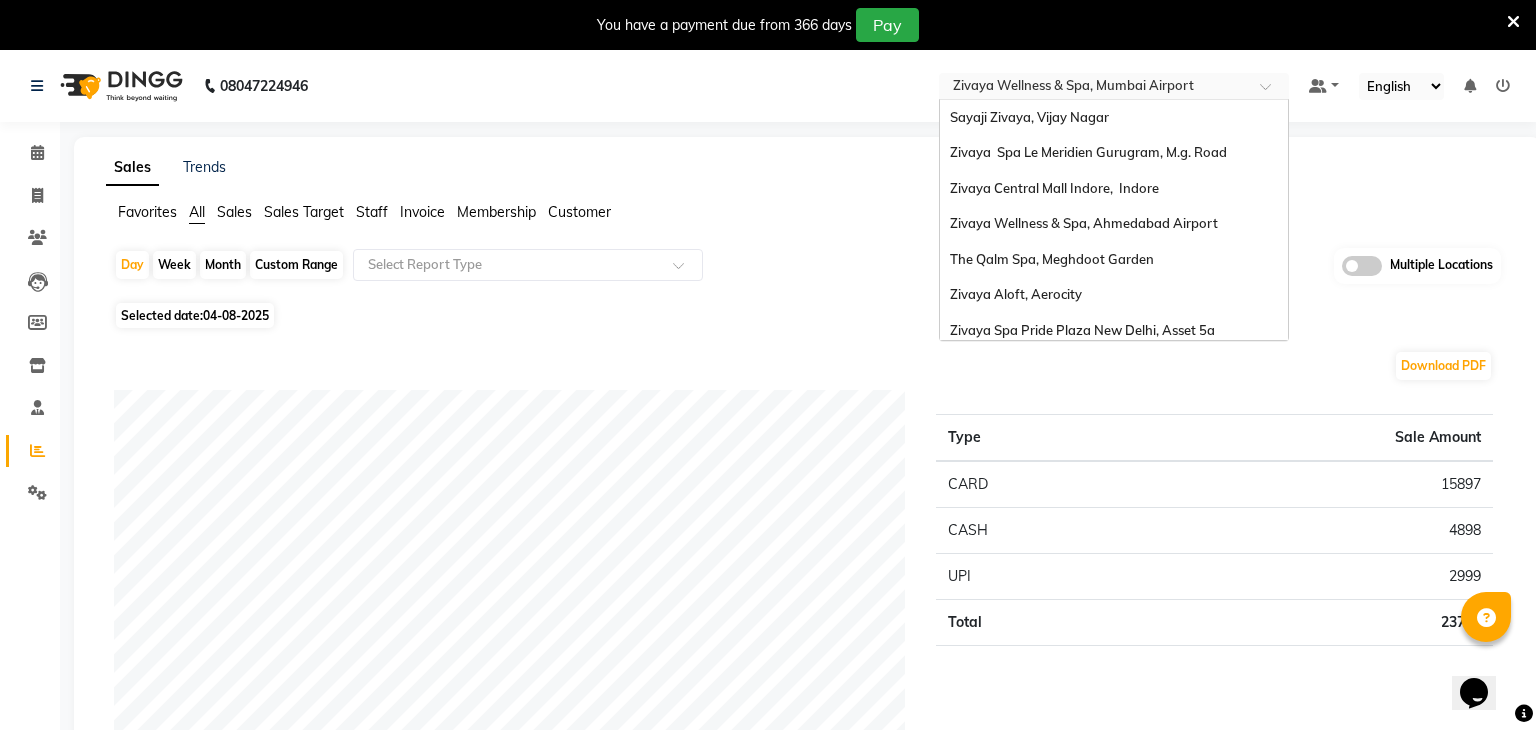 scroll, scrollTop: 205, scrollLeft: 0, axis: vertical 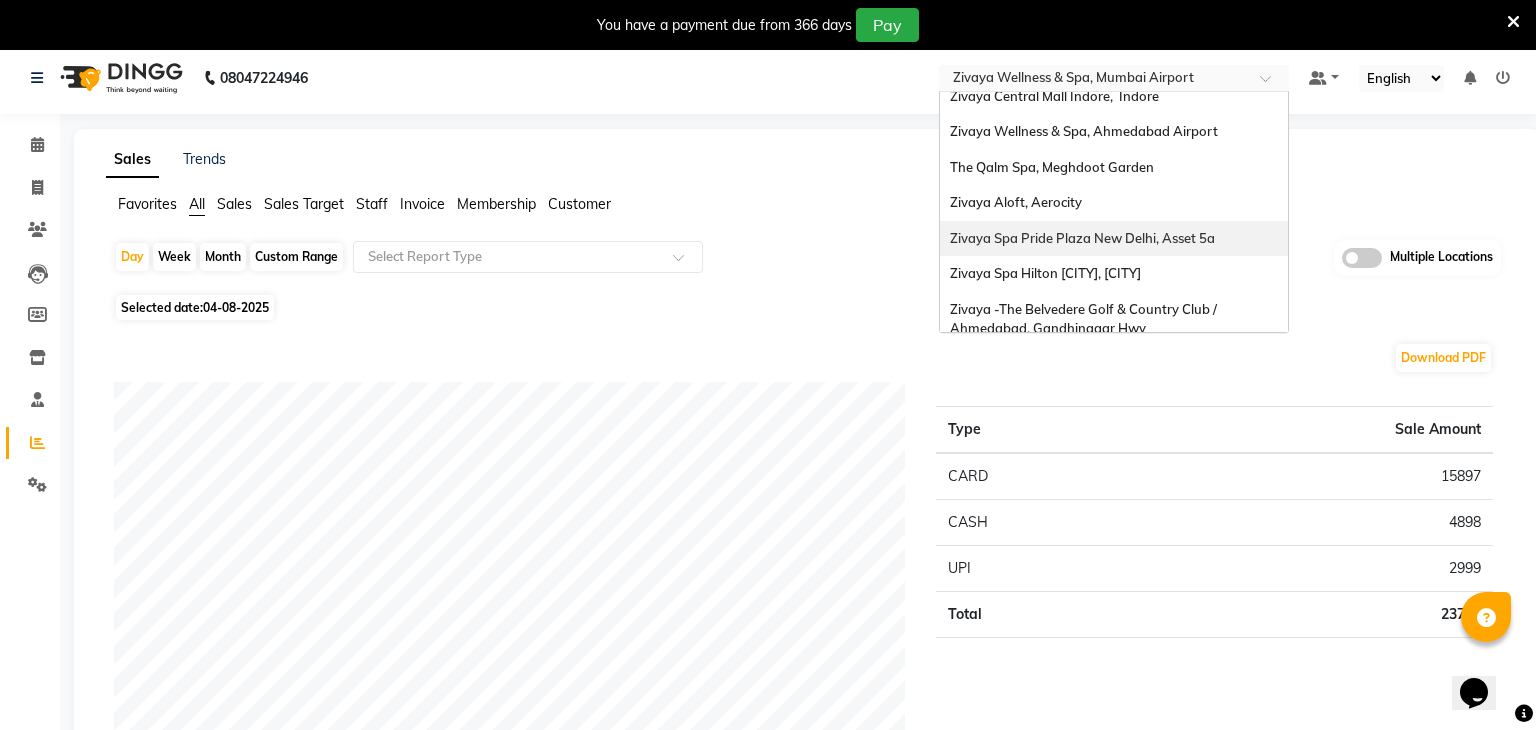 click on "Zivaya Spa Pride Plaza New Delhi, Asset 5a" at bounding box center (1082, 238) 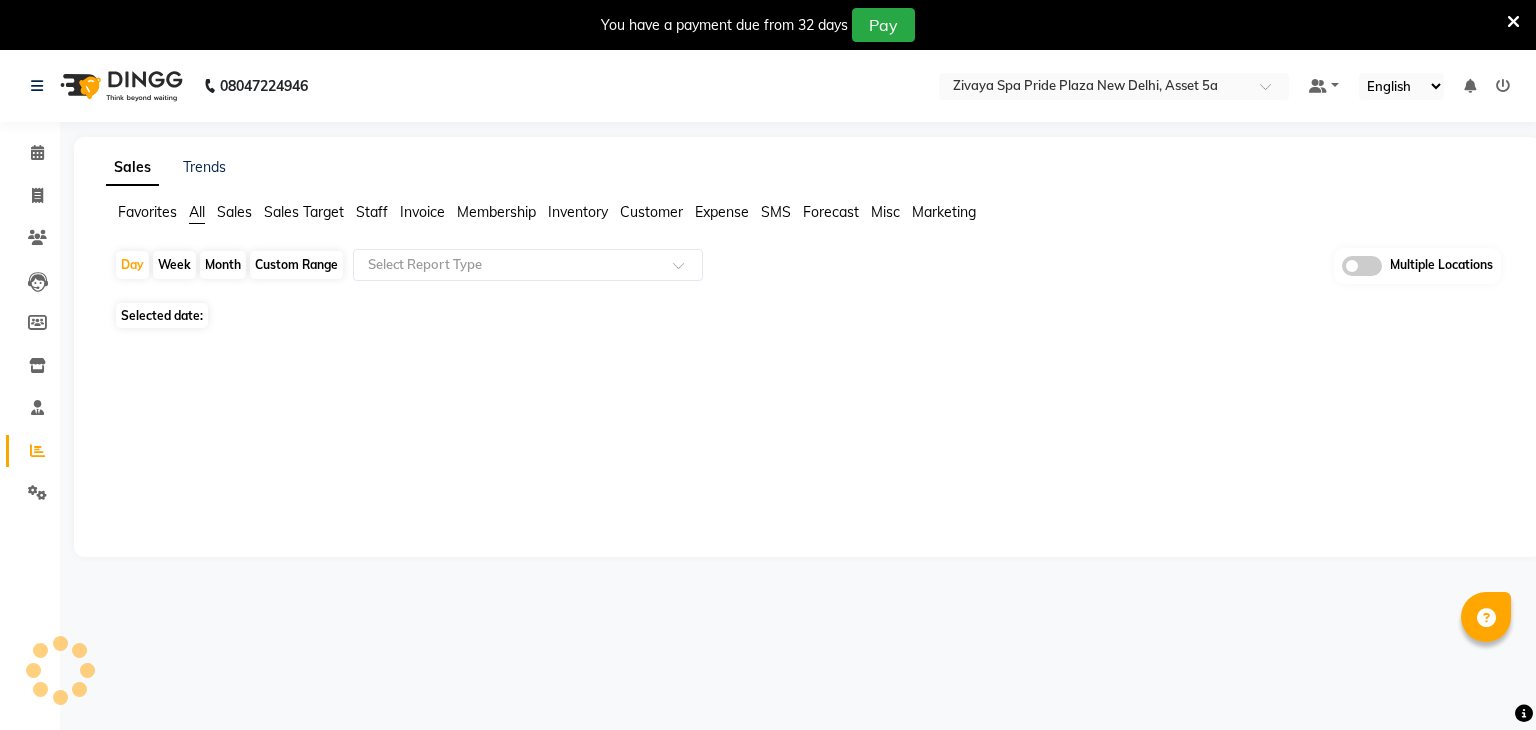 scroll, scrollTop: 0, scrollLeft: 0, axis: both 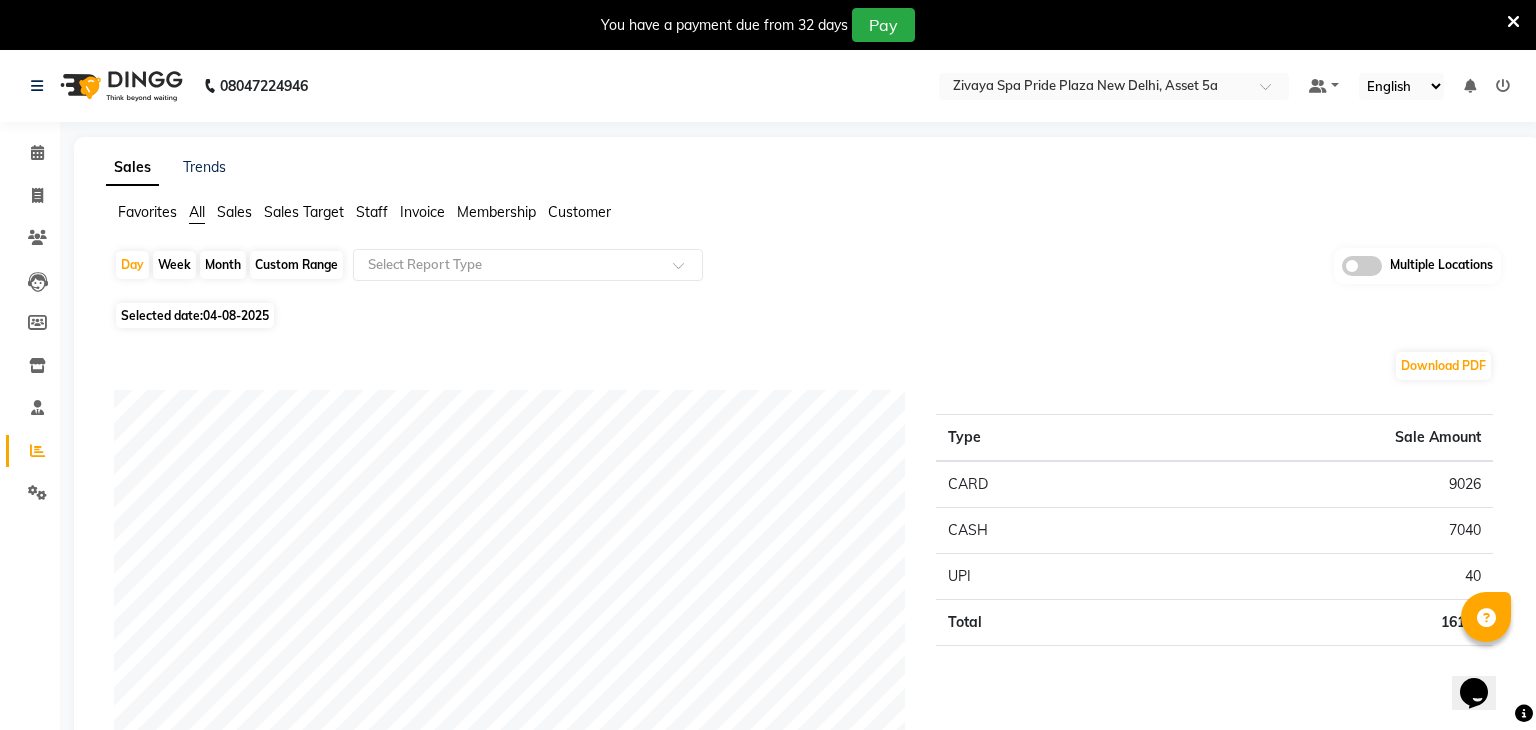 click on "Custom Range" 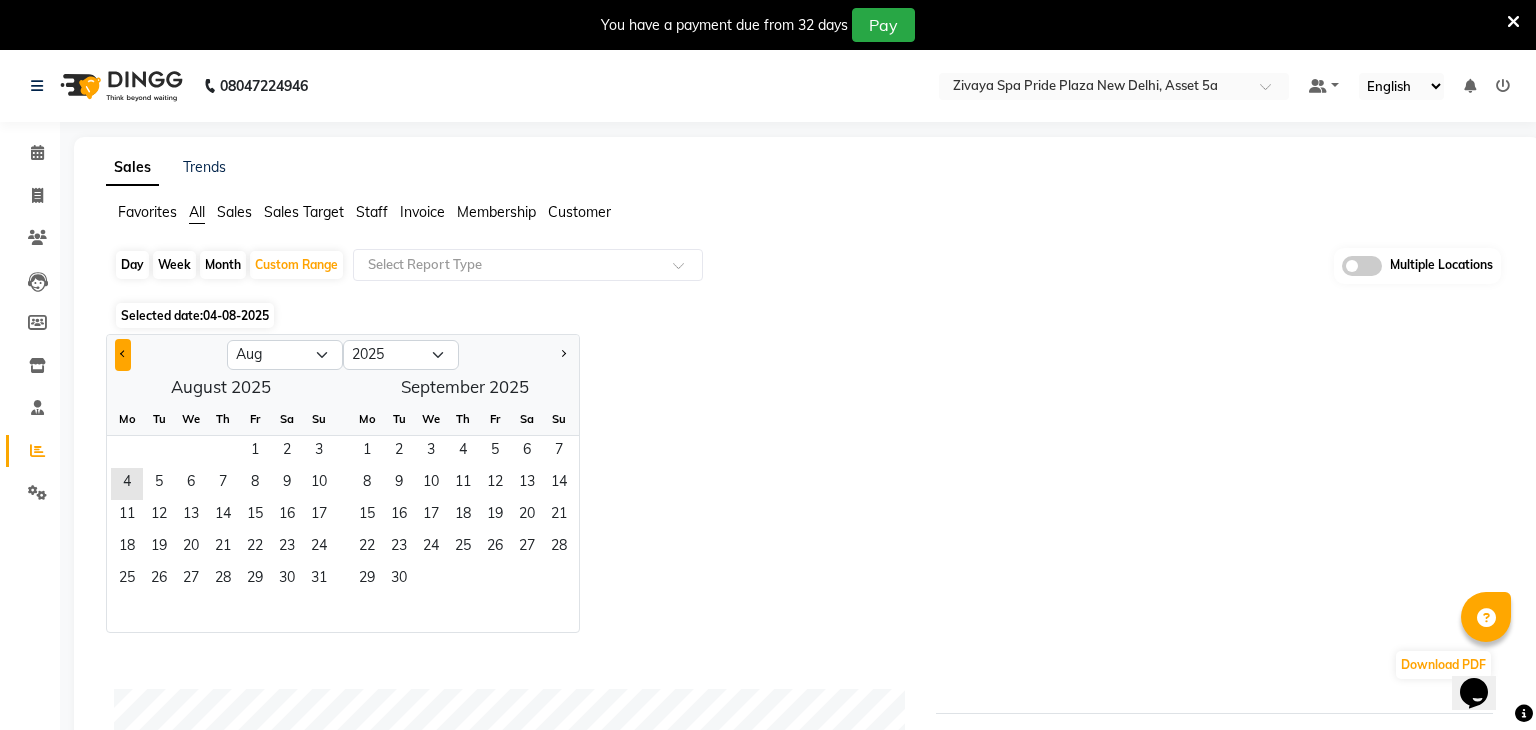 click 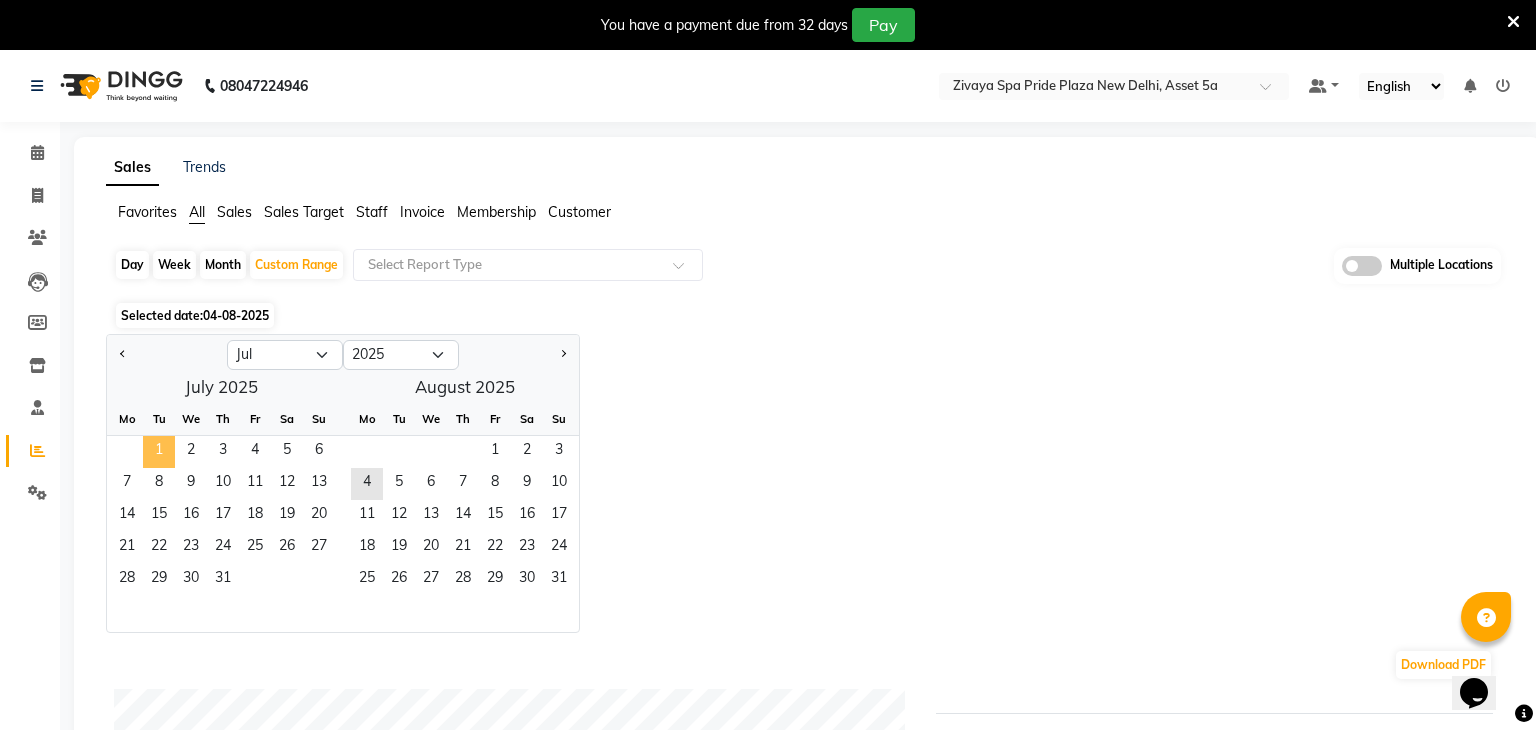 click on "1" 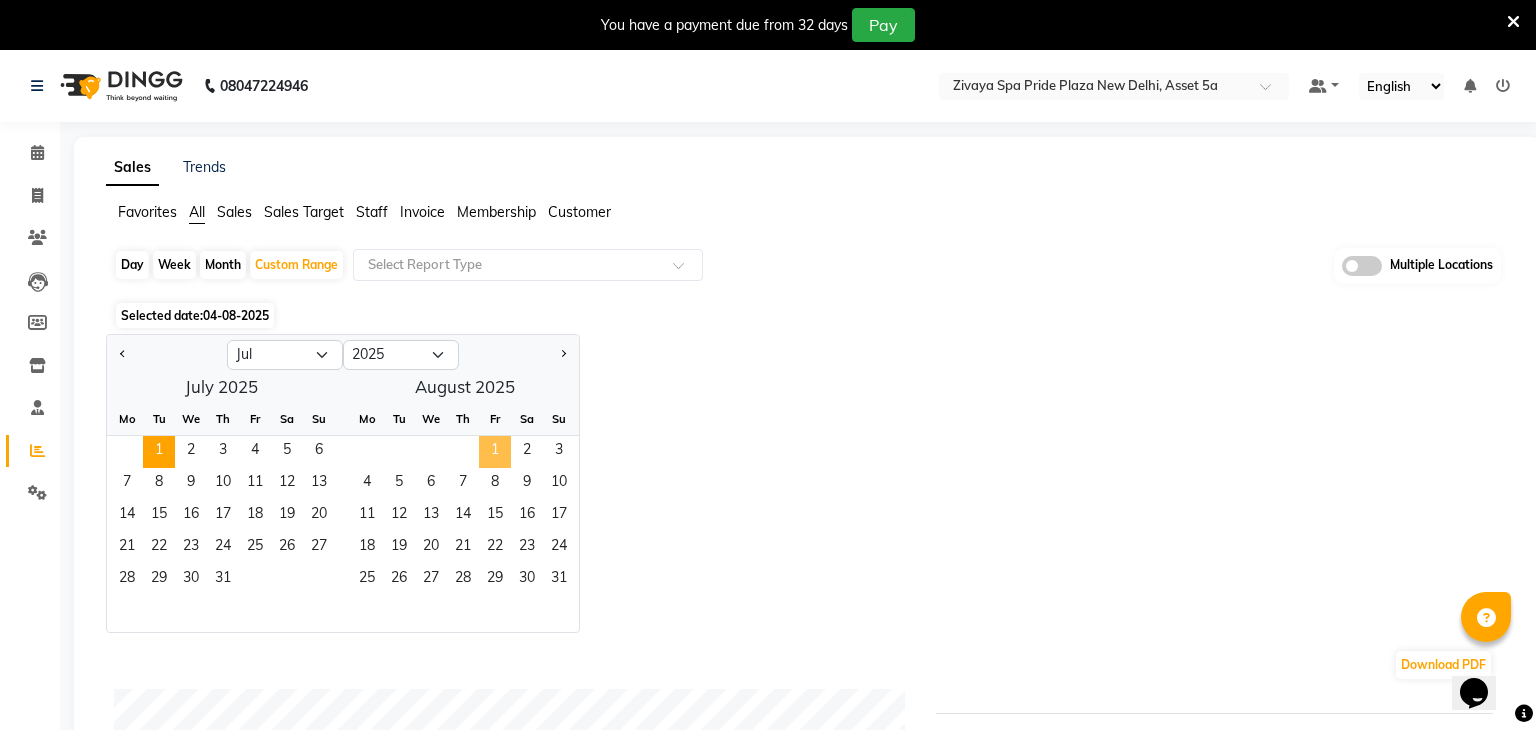 click on "1" 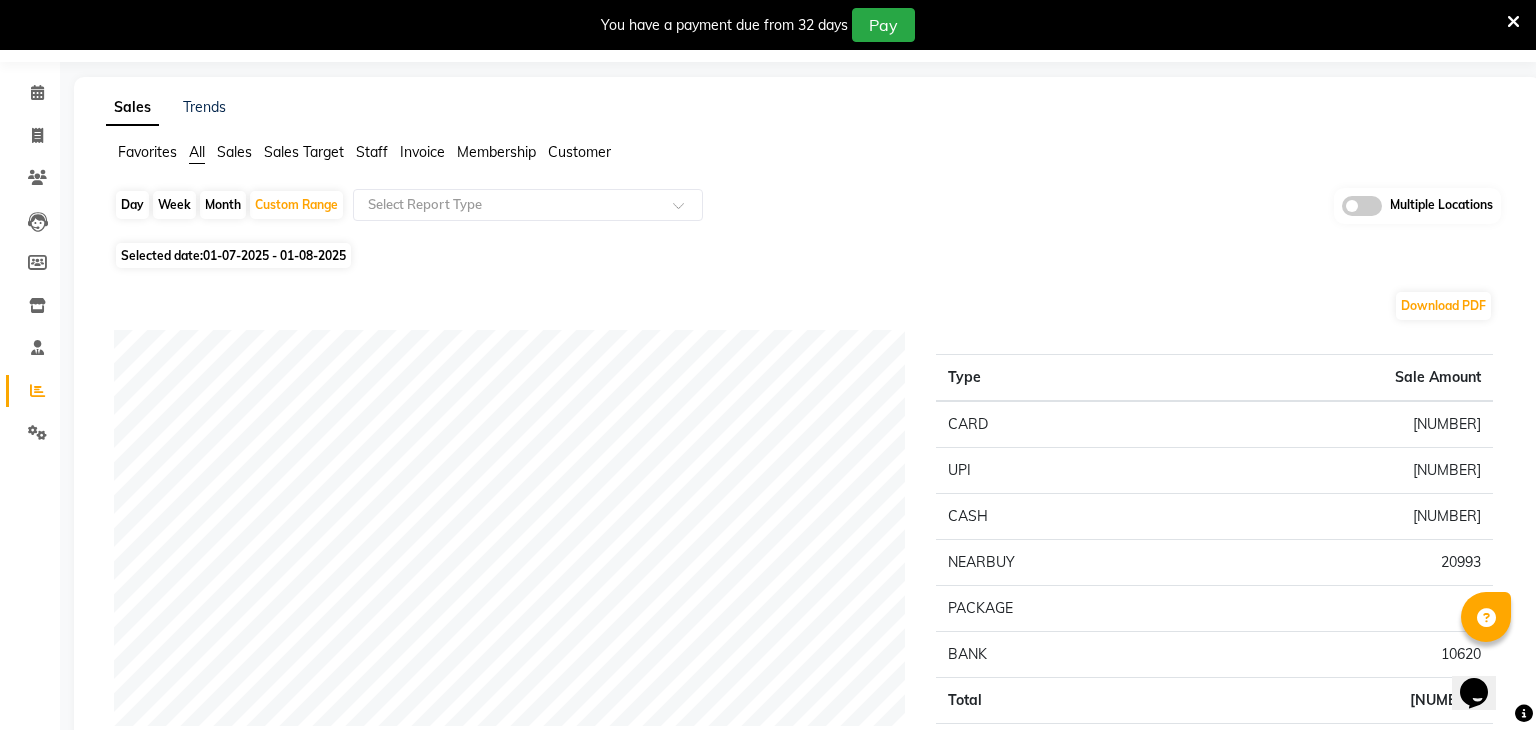 scroll, scrollTop: 0, scrollLeft: 0, axis: both 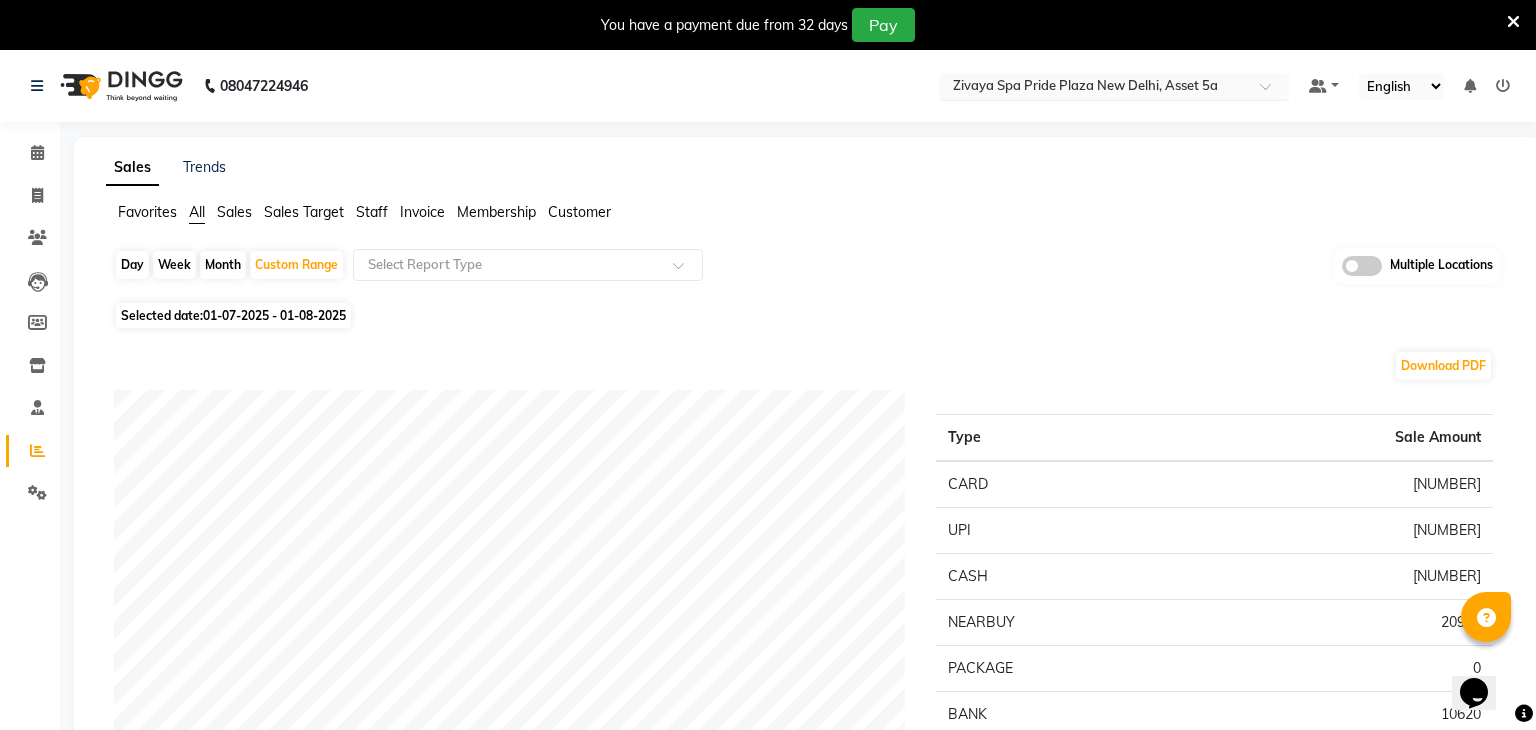 click on "Select Location × Zivaya Spa Pride Plaza New Delhi, Asset 5a" at bounding box center (1114, 86) 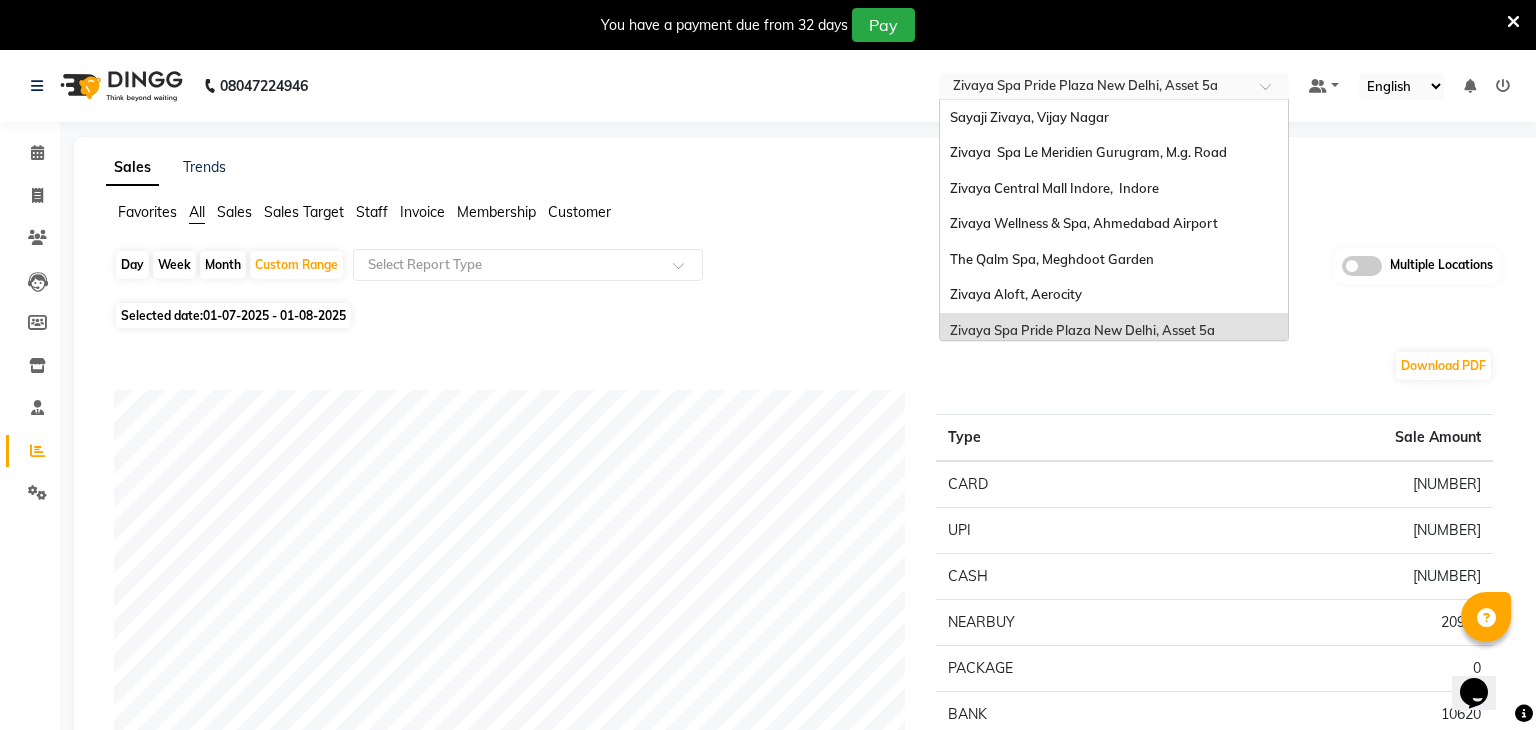 scroll, scrollTop: 205, scrollLeft: 0, axis: vertical 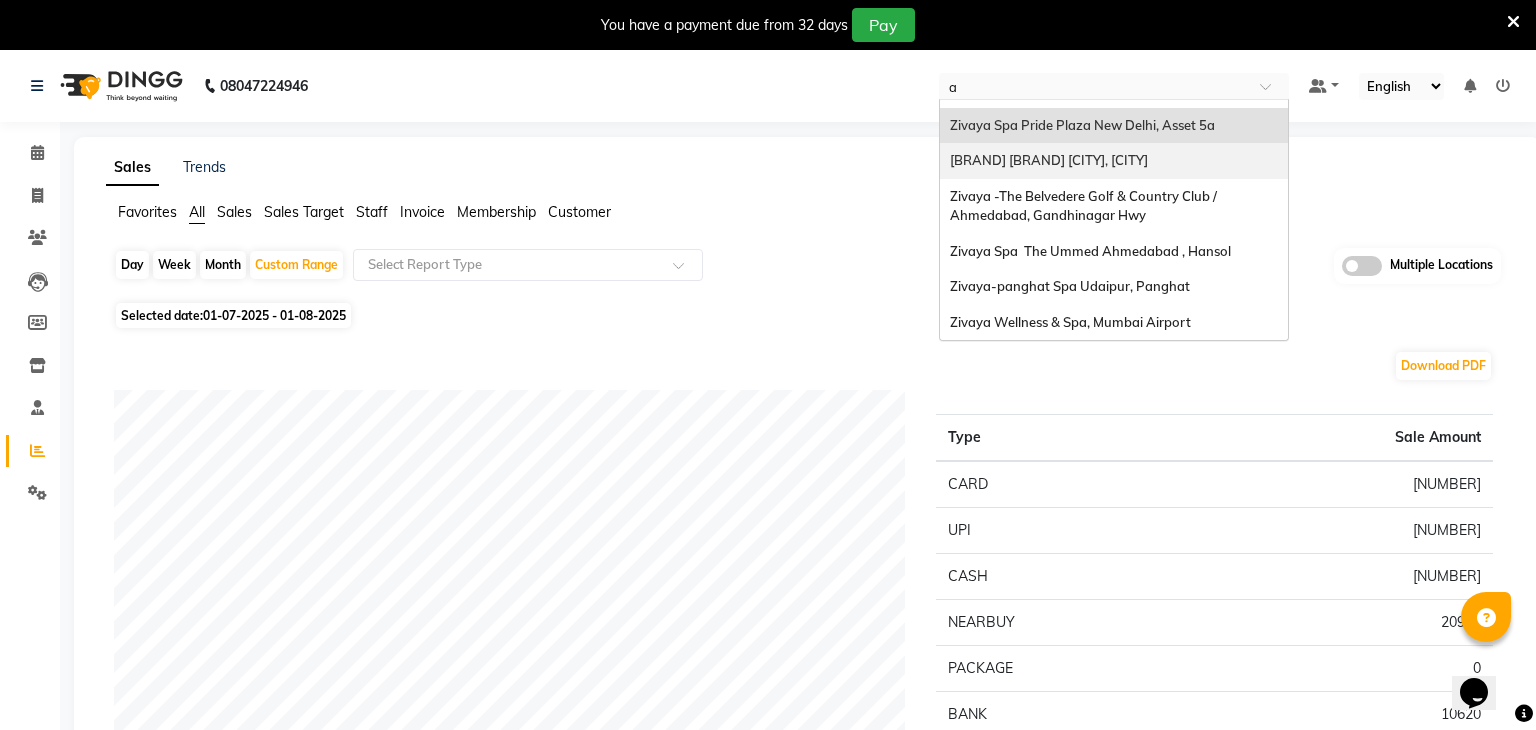type on "al" 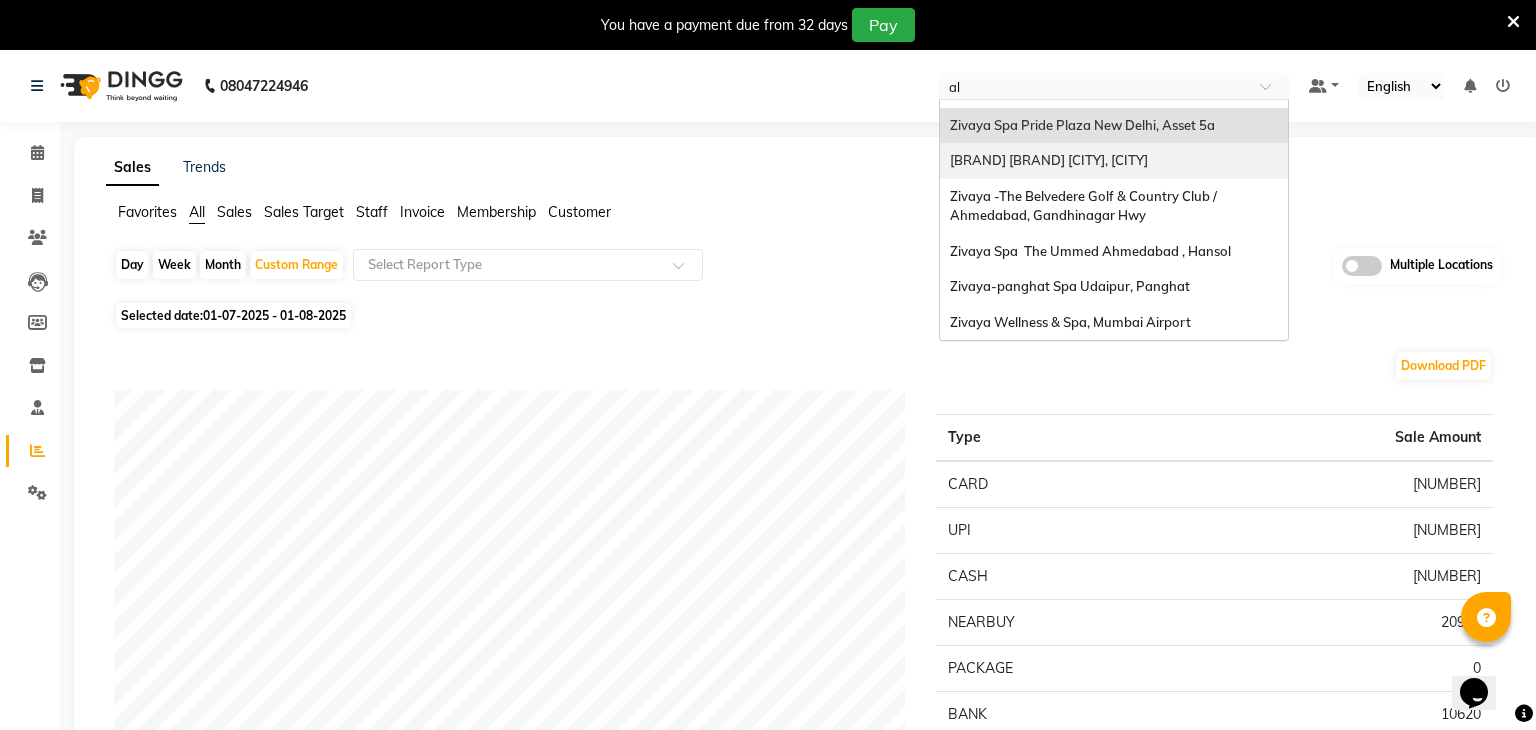 scroll, scrollTop: 0, scrollLeft: 0, axis: both 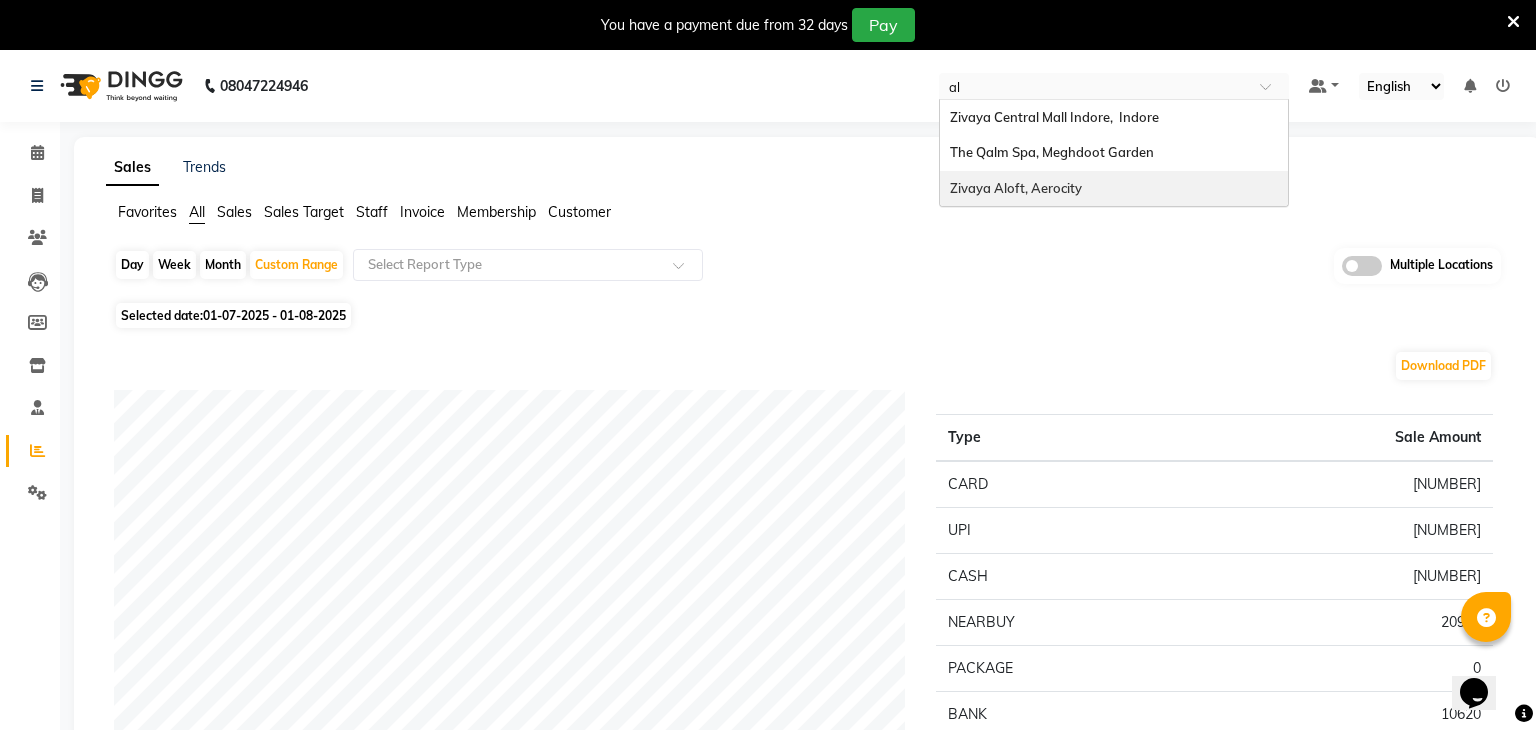 click on "Zivaya Aloft, Aerocity" at bounding box center (1016, 188) 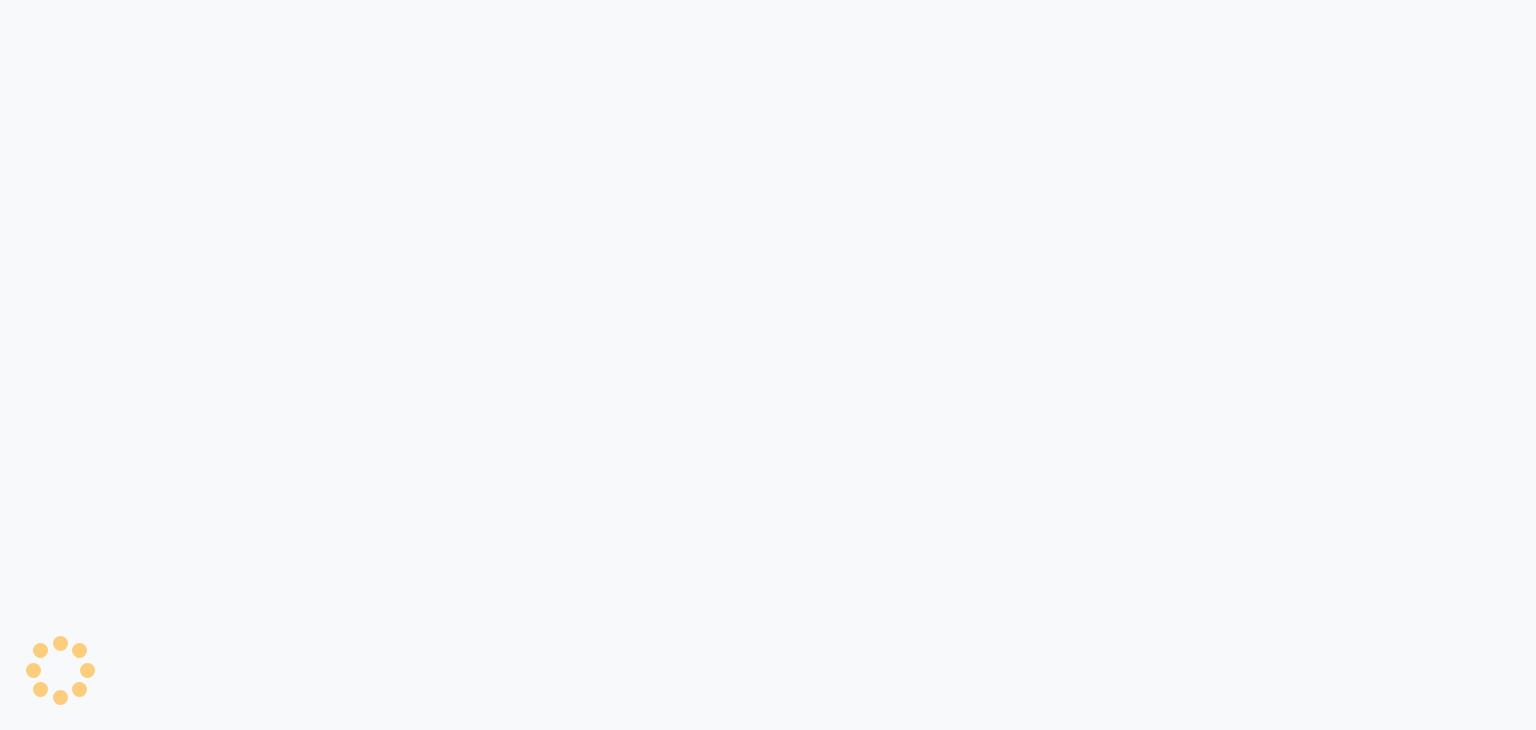 scroll, scrollTop: 0, scrollLeft: 0, axis: both 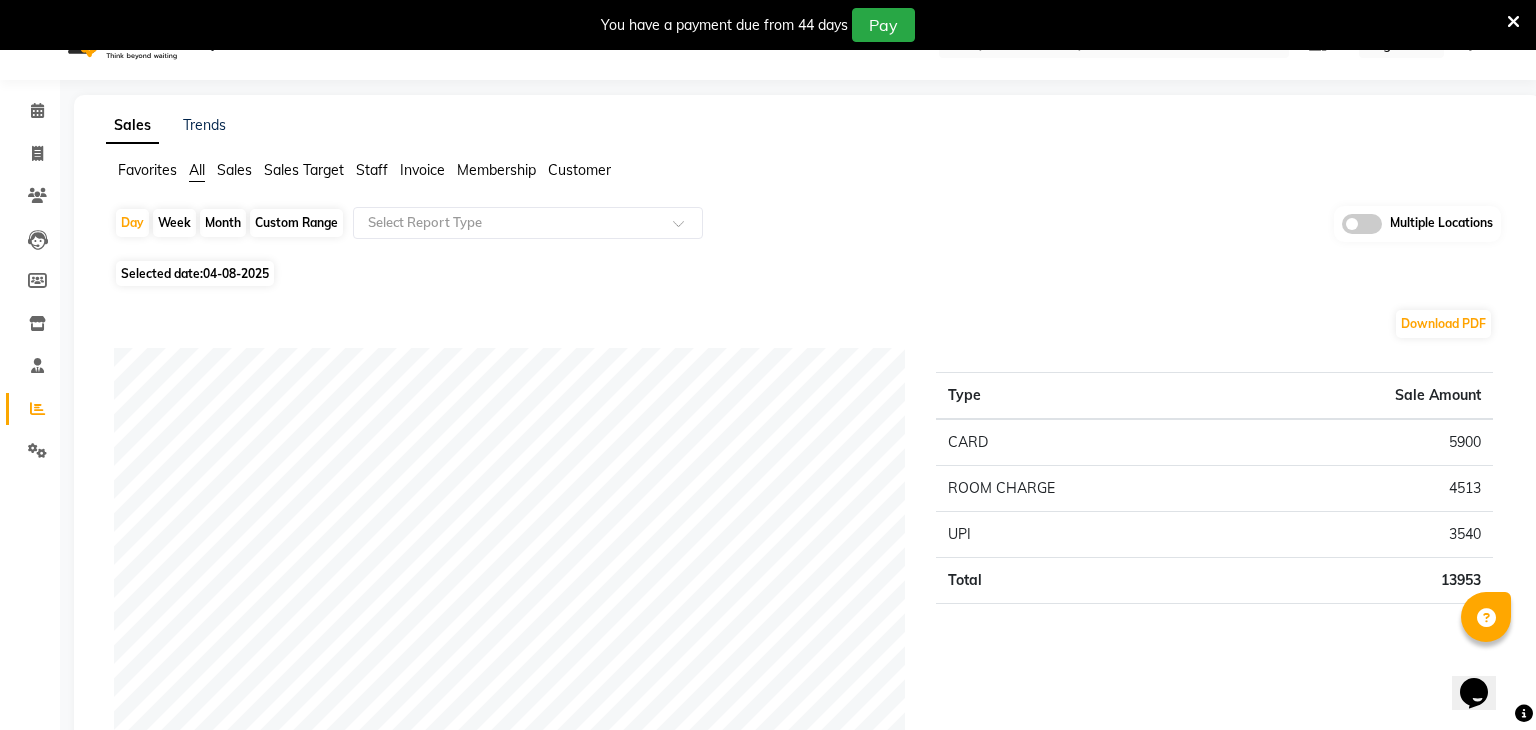 click on "Selected date:  04-08-2025" 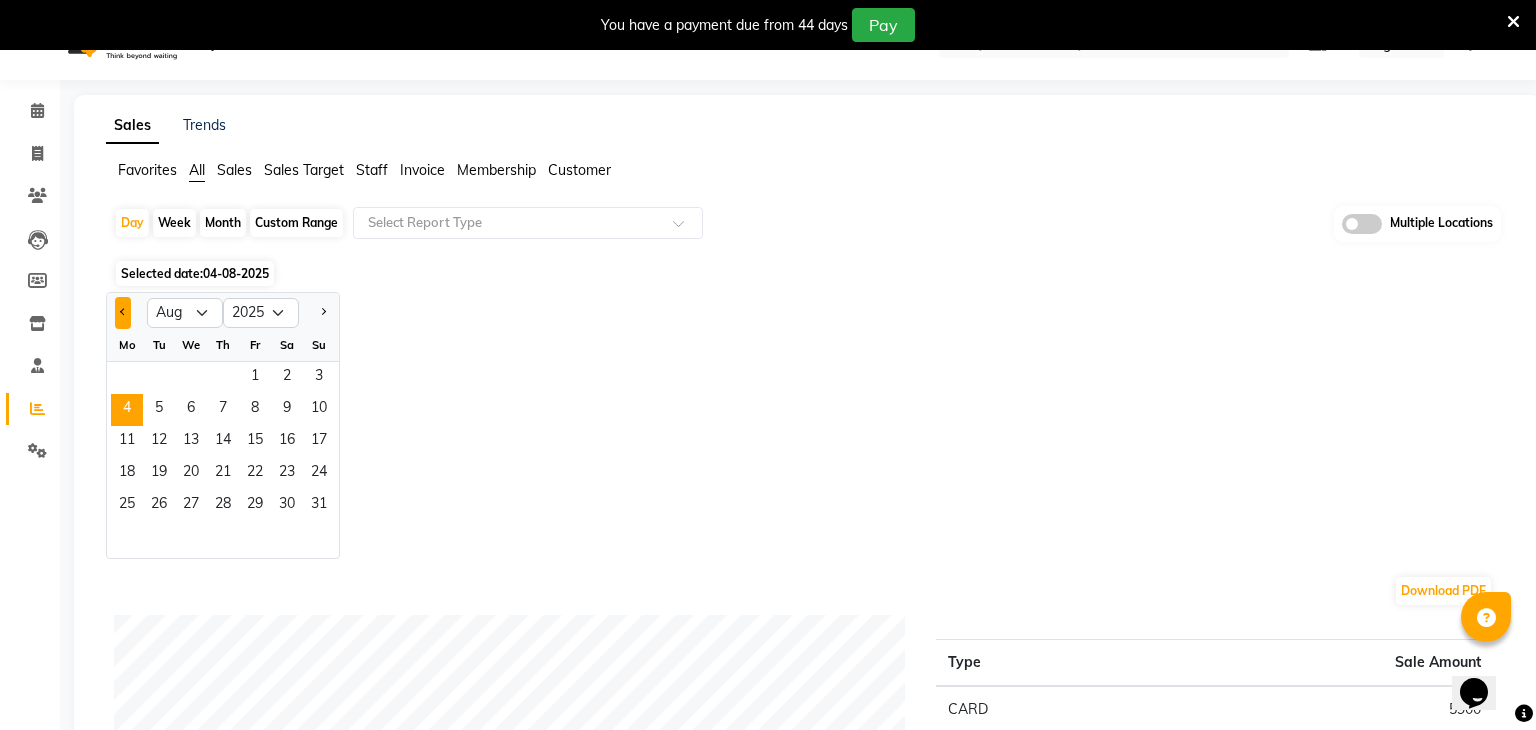 click 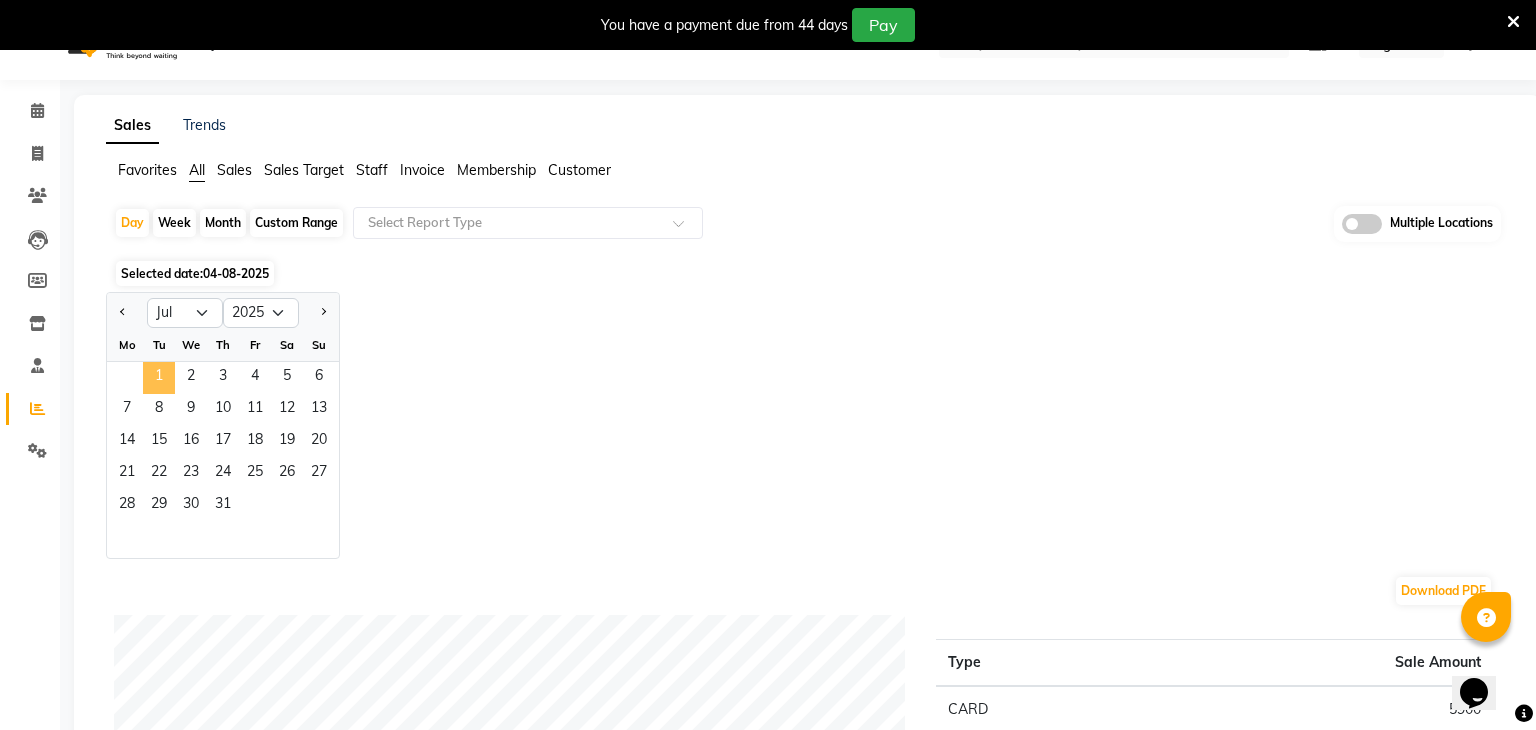 click on "1" 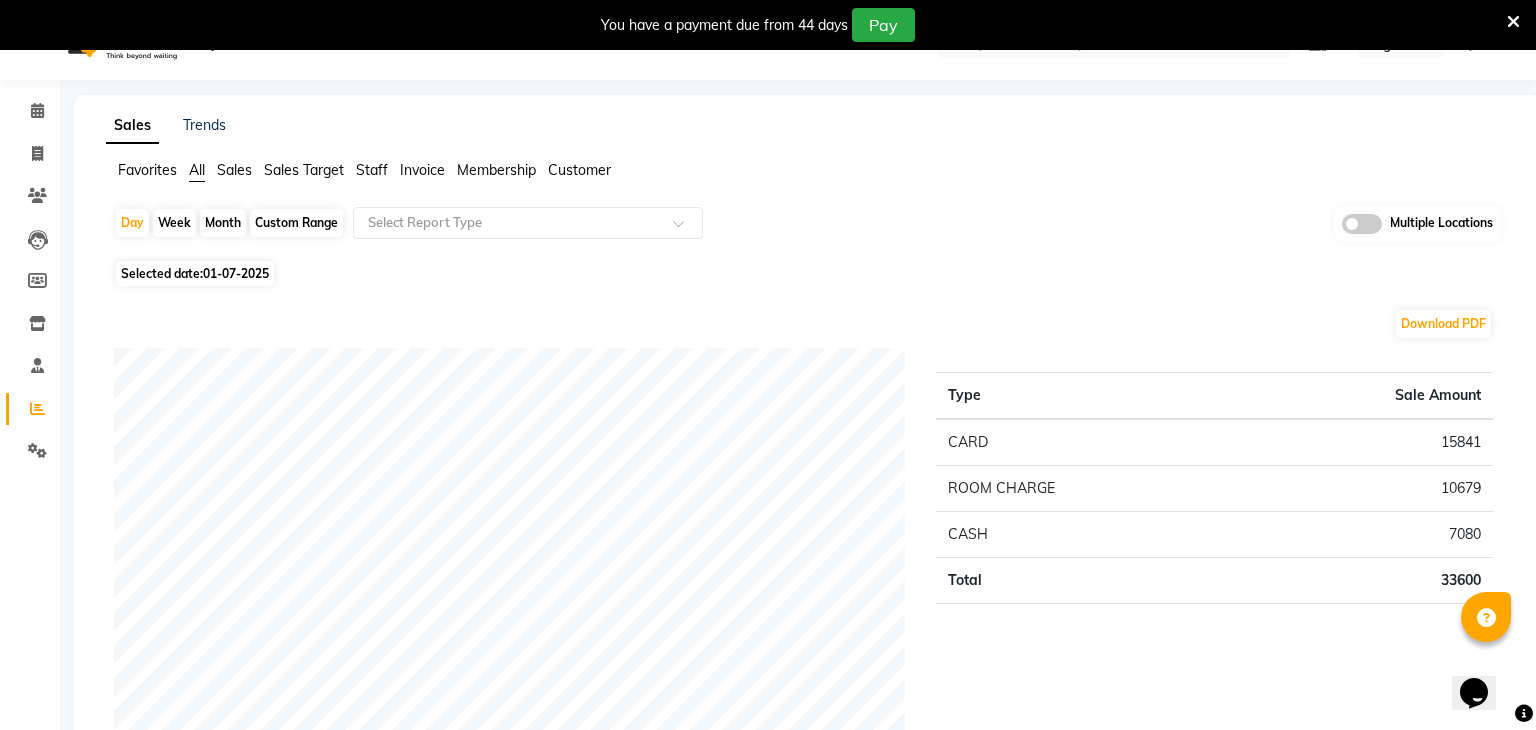 drag, startPoint x: 317, startPoint y: 231, endPoint x: 284, endPoint y: 263, distance: 45.96738 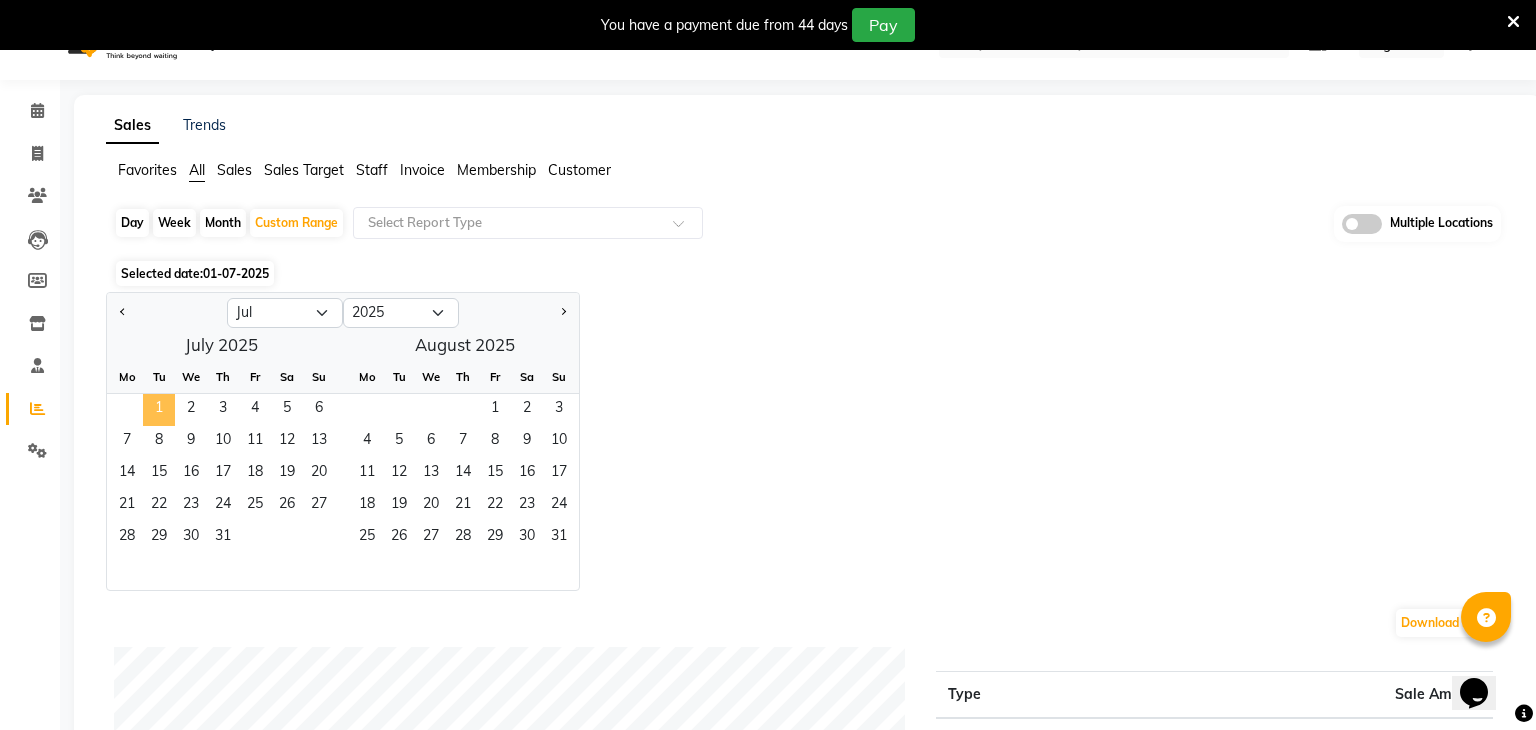 click on "1" 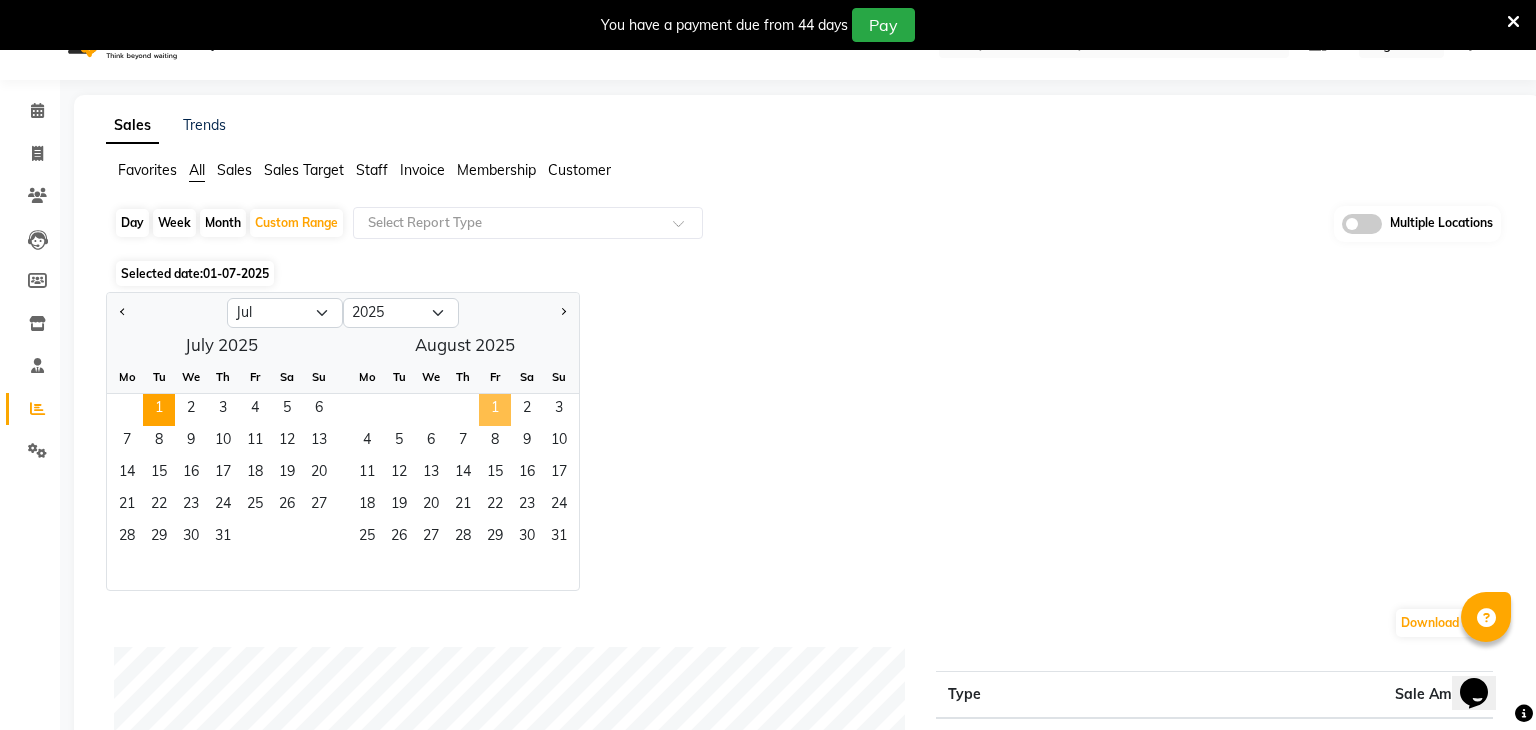 click on "1" 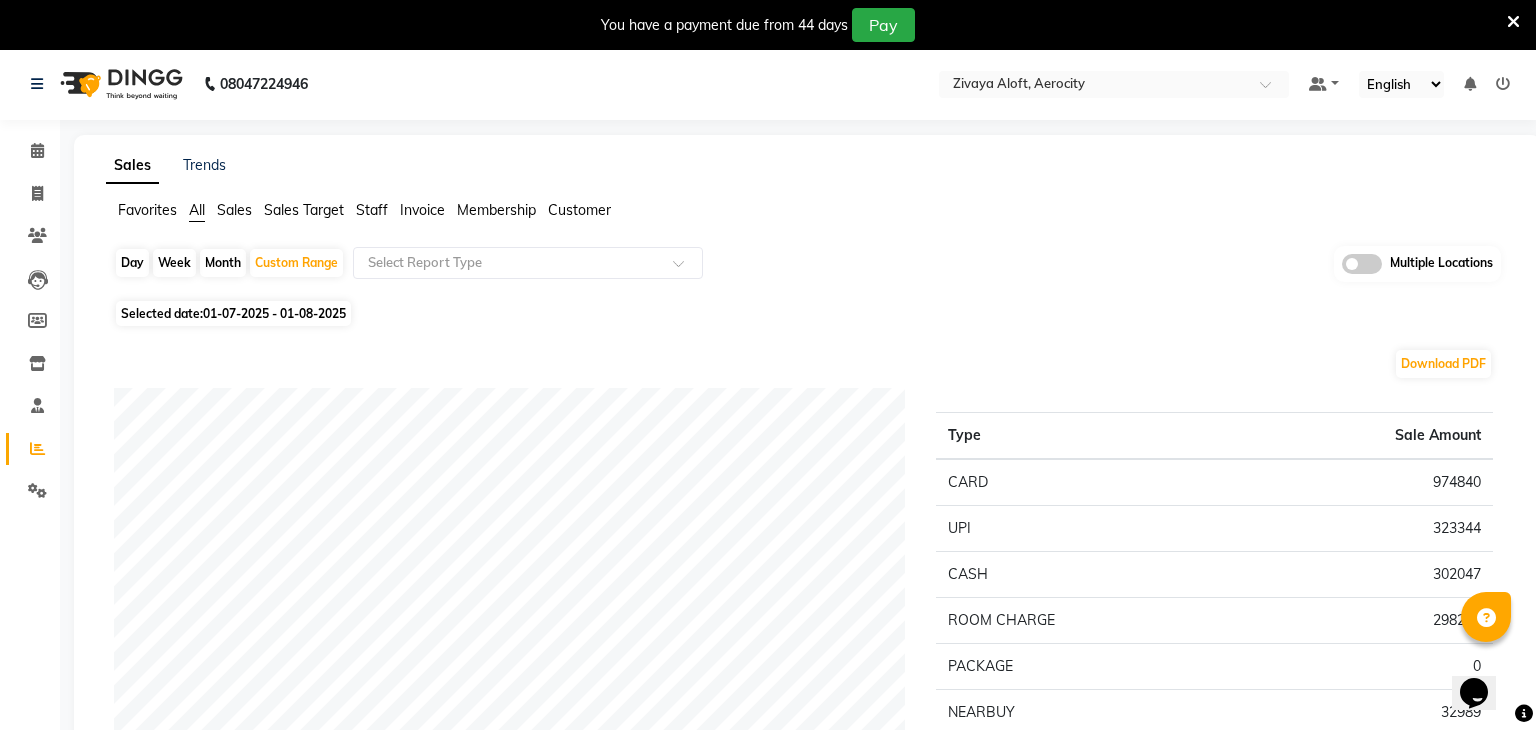 scroll, scrollTop: 0, scrollLeft: 0, axis: both 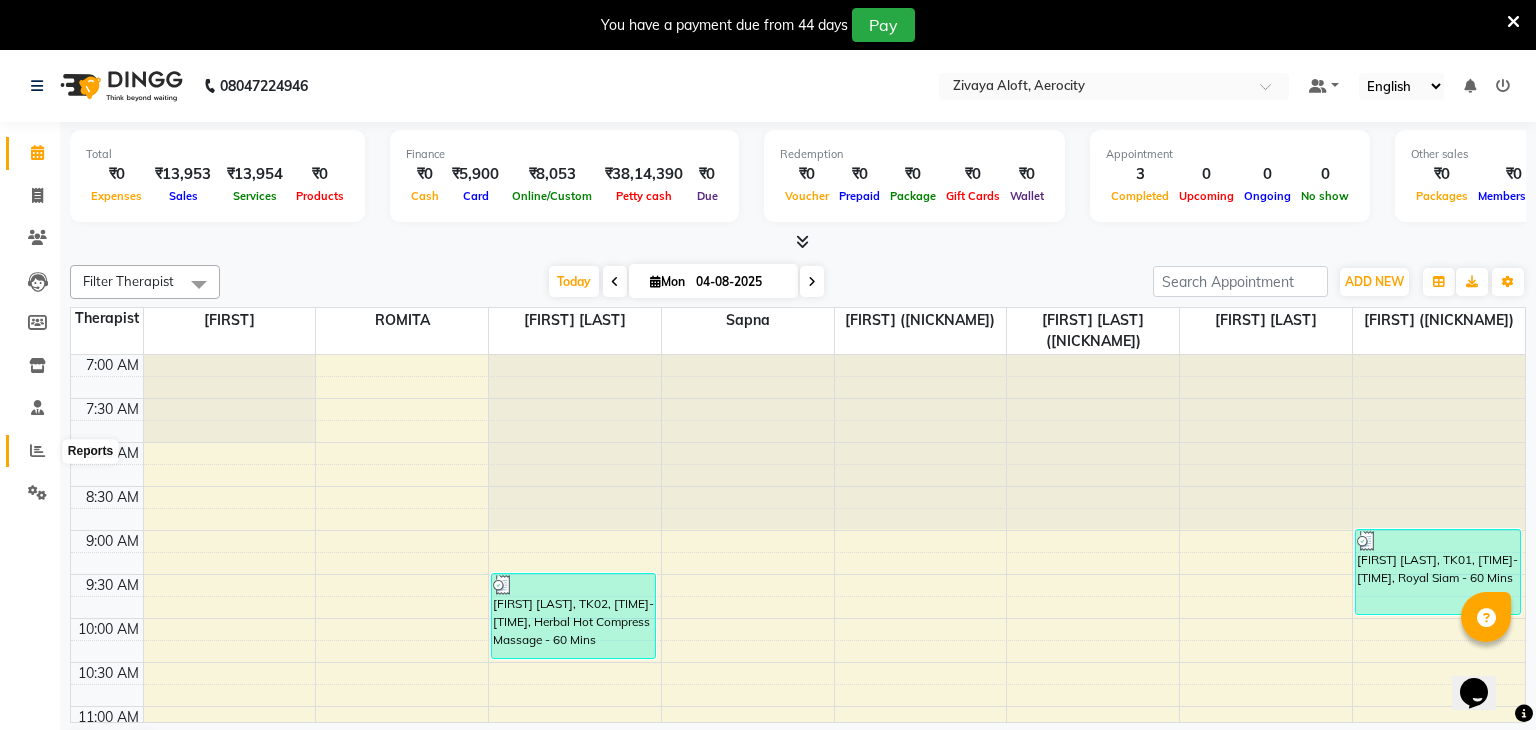 click 